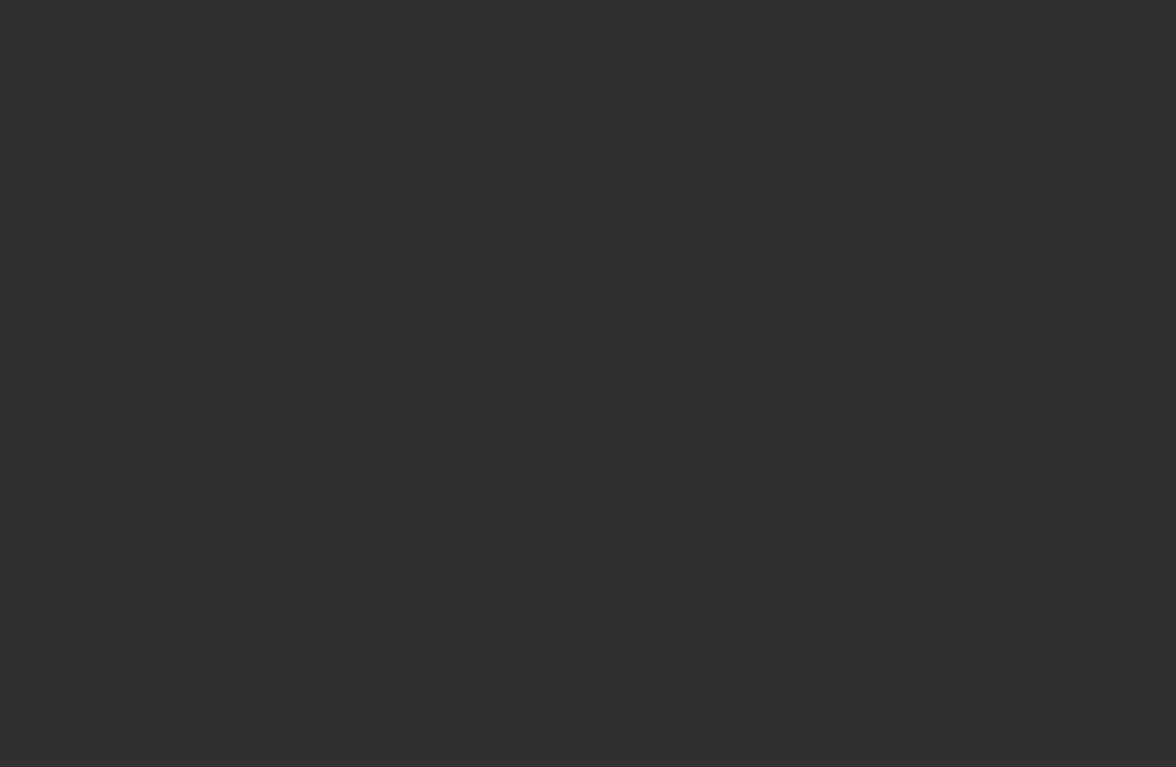scroll, scrollTop: 0, scrollLeft: 0, axis: both 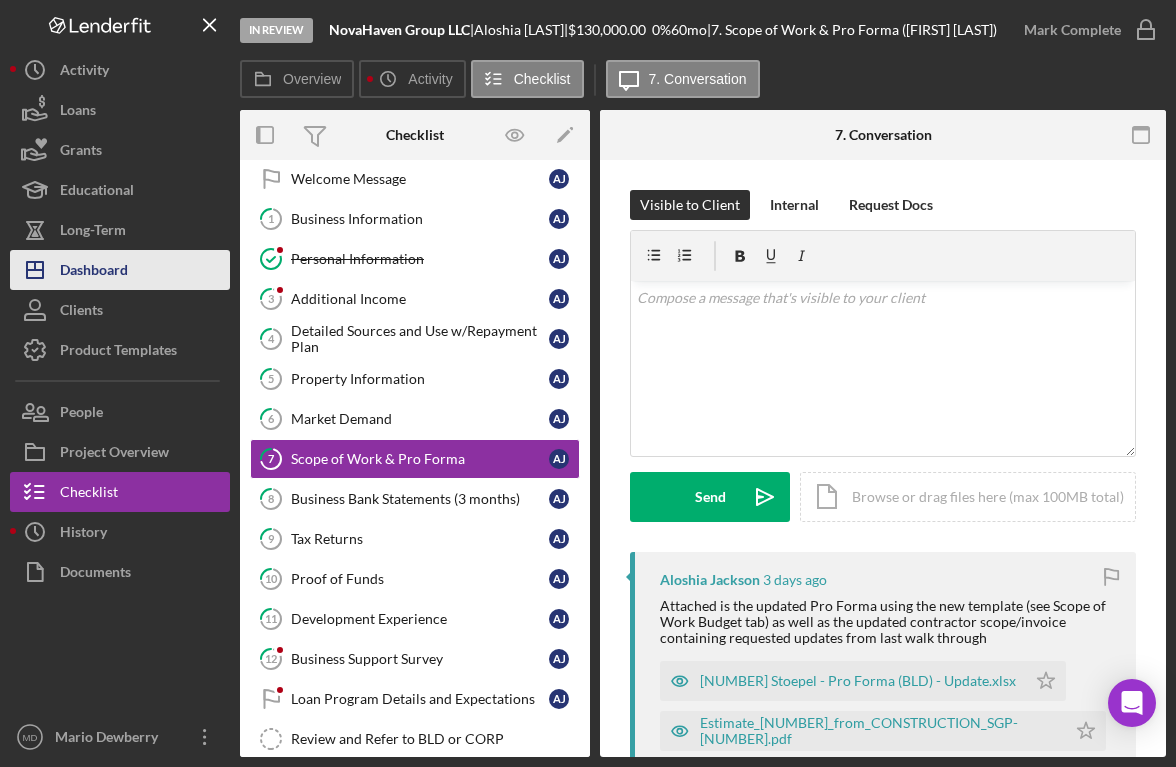 click on "Icon/Dashboard Dashboard" at bounding box center (120, 270) 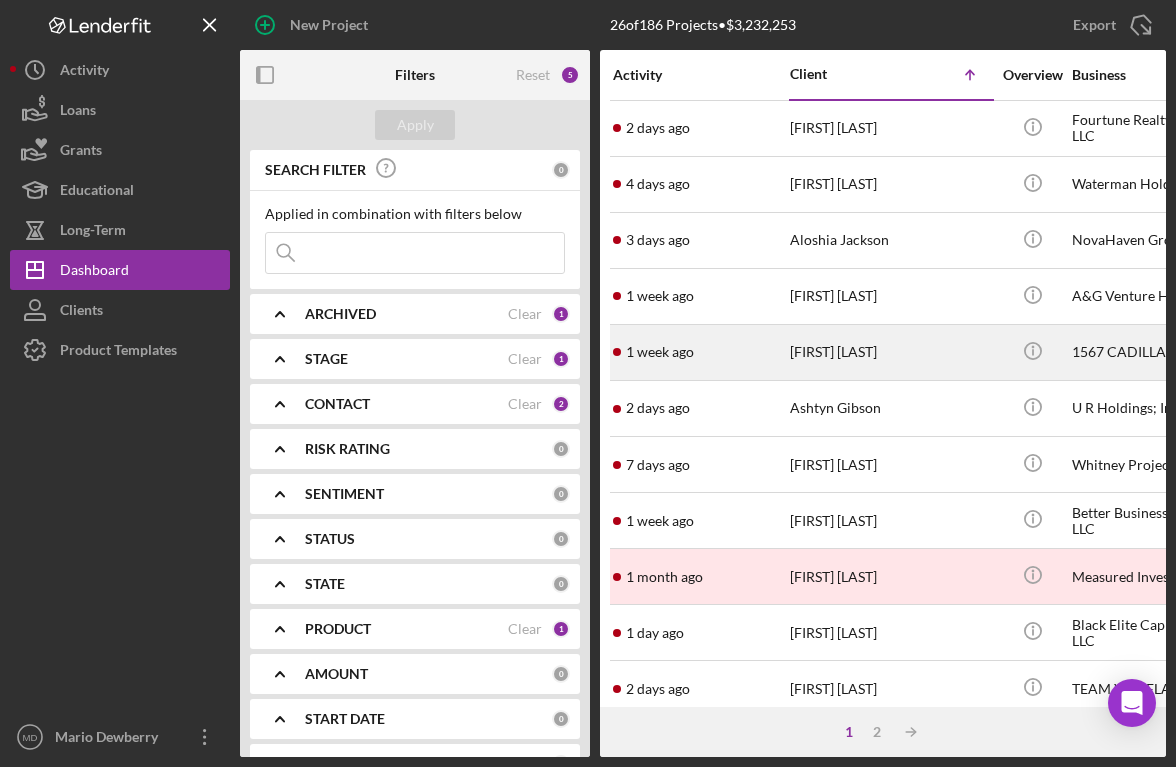 click on "[TIME] ago [FIRST] [LAST]" at bounding box center (700, 352) 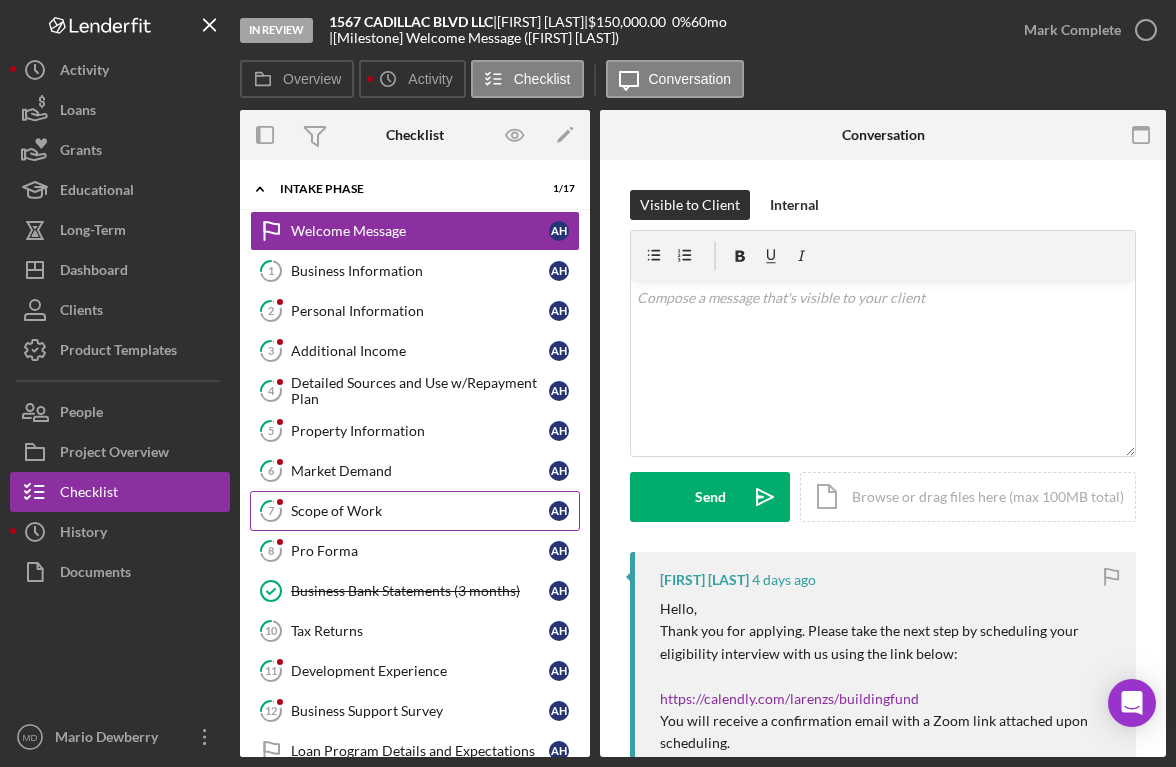 click on "Scope of Work" at bounding box center (420, 511) 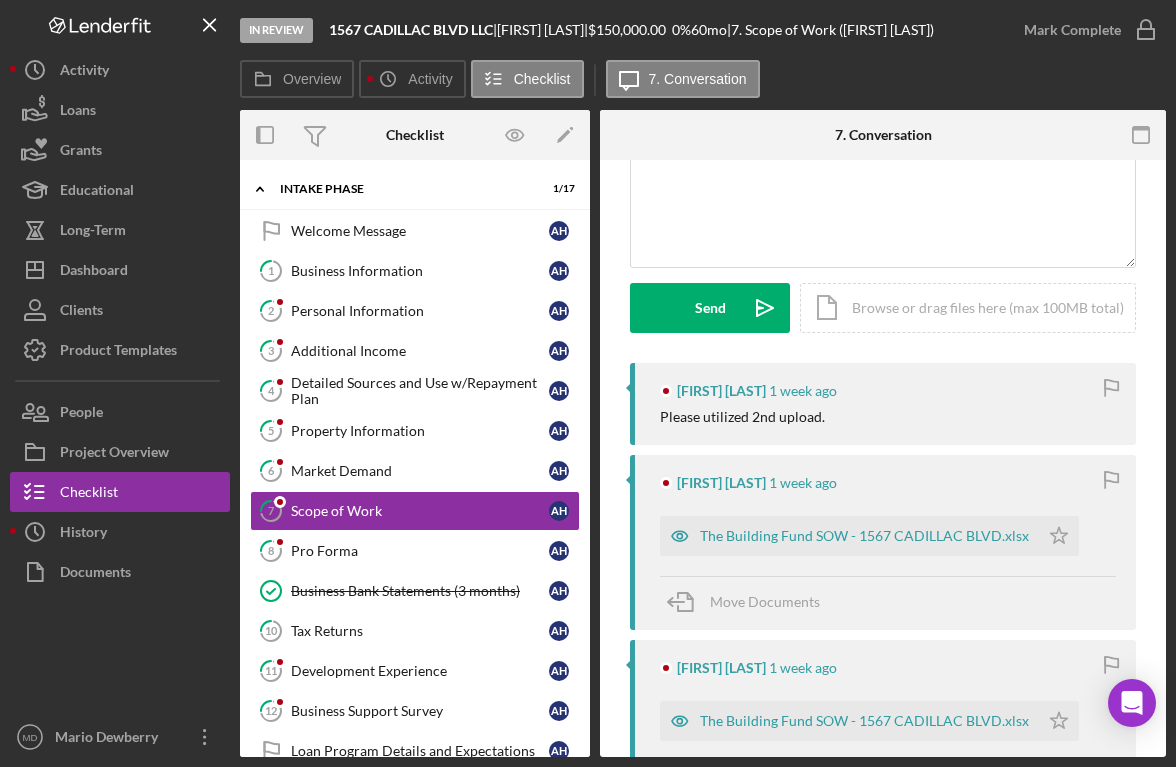 scroll, scrollTop: 190, scrollLeft: 0, axis: vertical 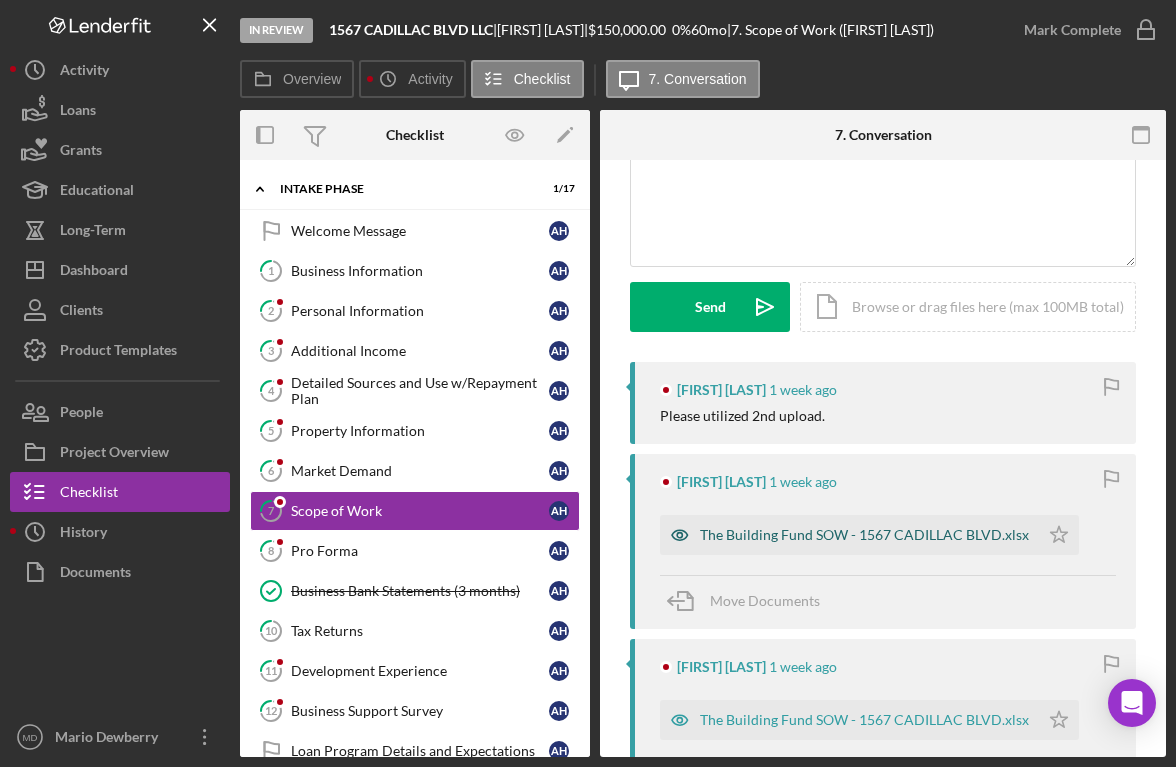 click on "The Building Fund SOW  - 1567 CADILLAC BLVD.xlsx" at bounding box center [864, 535] 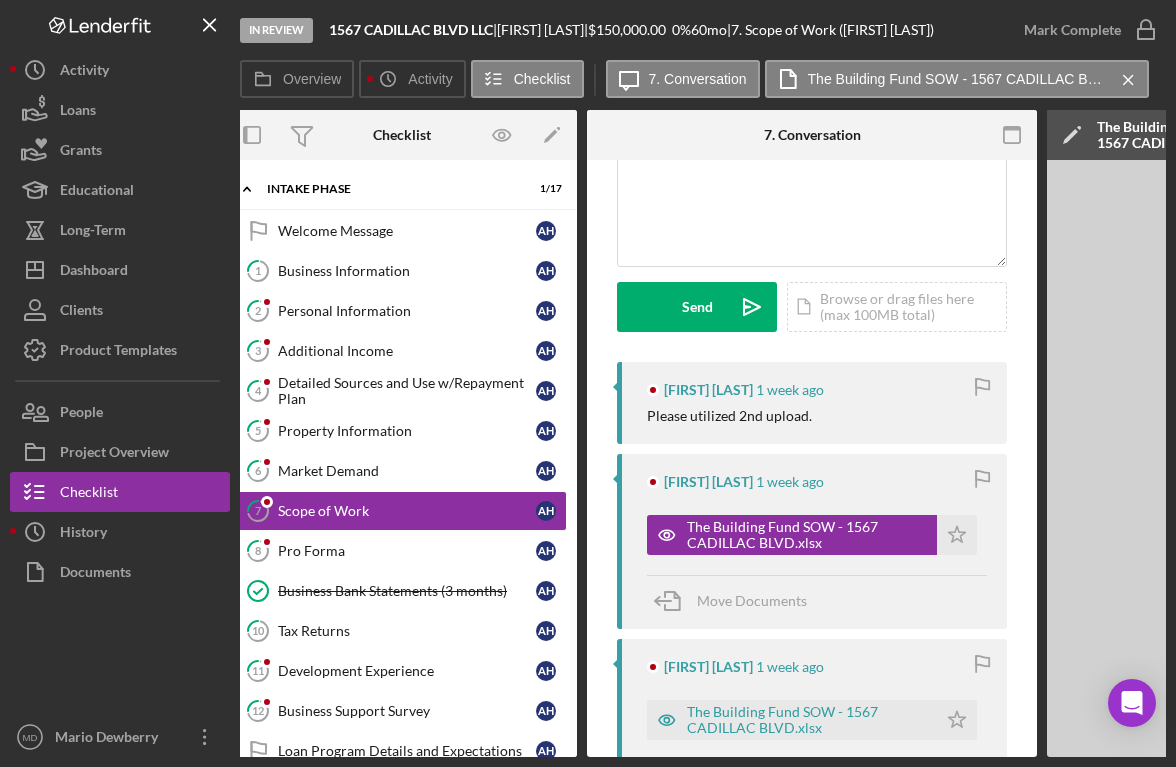 scroll, scrollTop: 0, scrollLeft: 0, axis: both 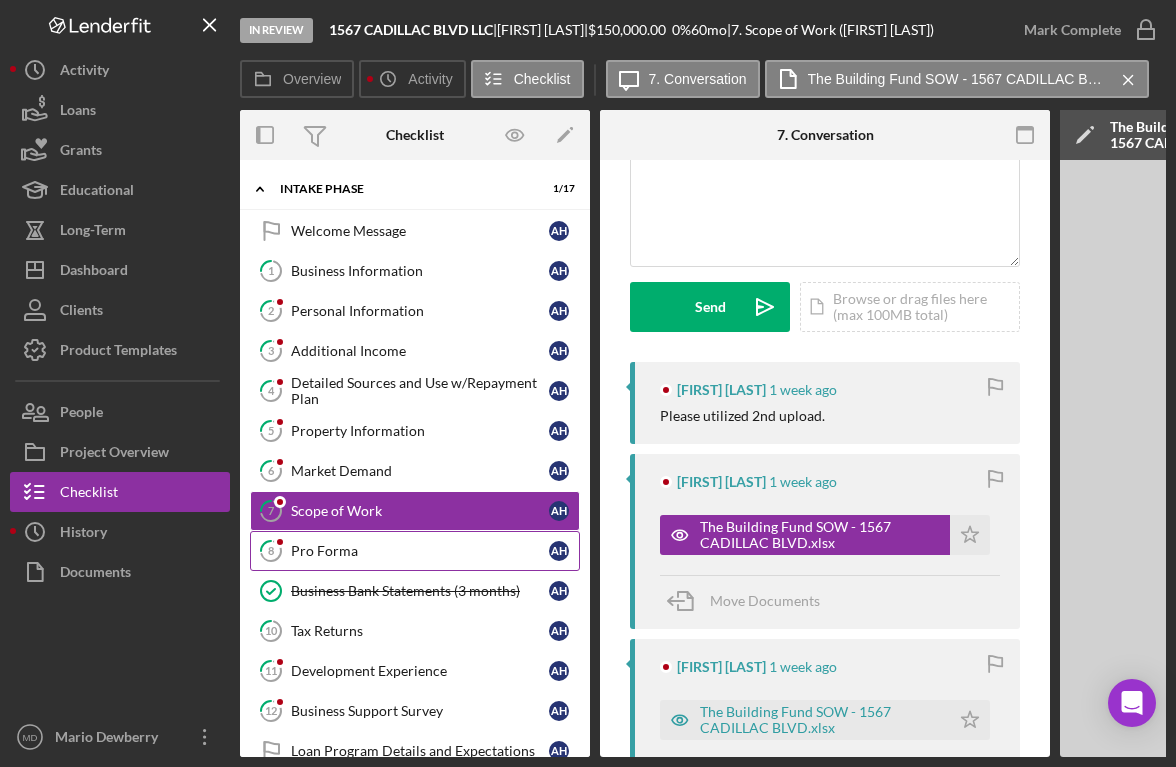 click on "Pro Forma" at bounding box center [420, 551] 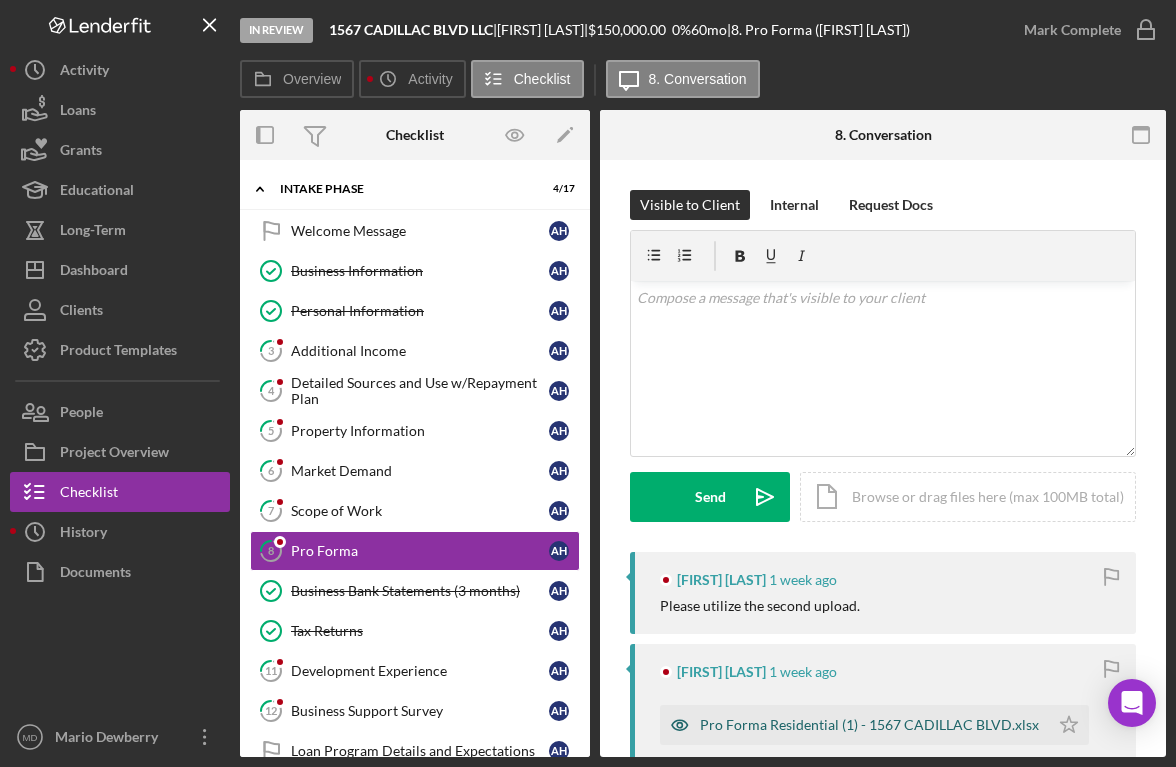 click on "Pro Forma Residential (1) - 1567 CADILLAC BLVD.xlsx" at bounding box center (869, 725) 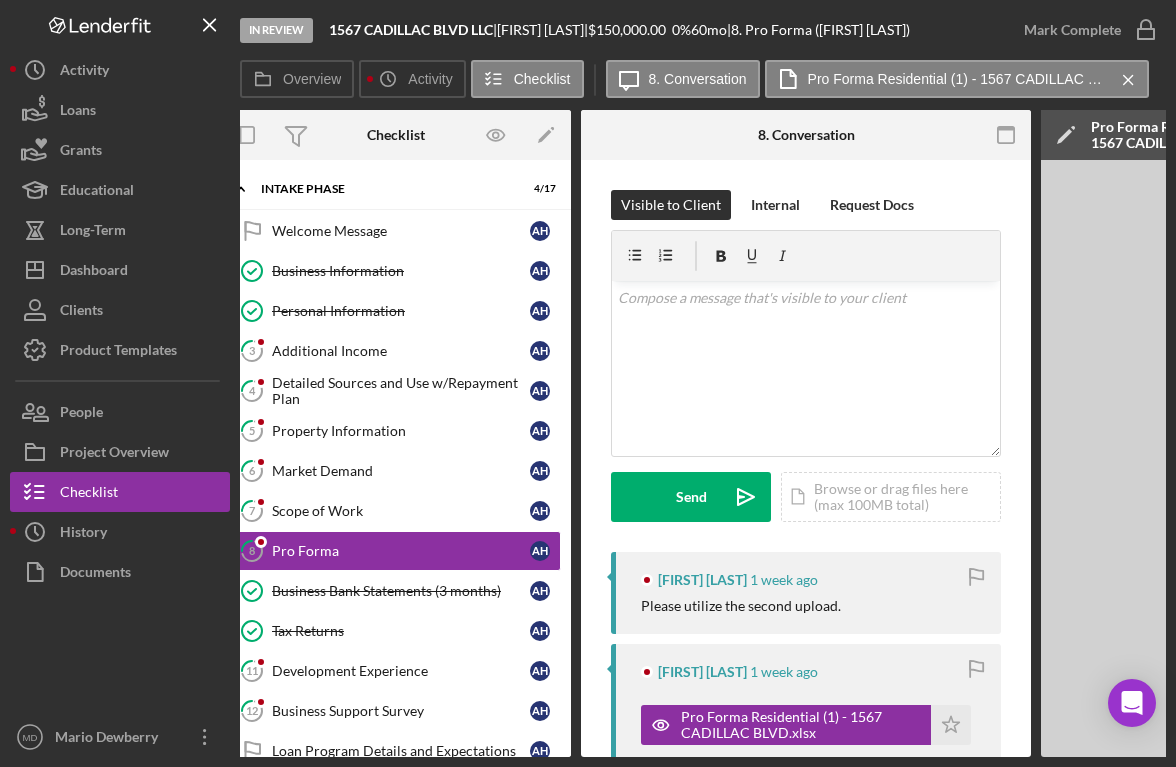 scroll, scrollTop: 0, scrollLeft: 0, axis: both 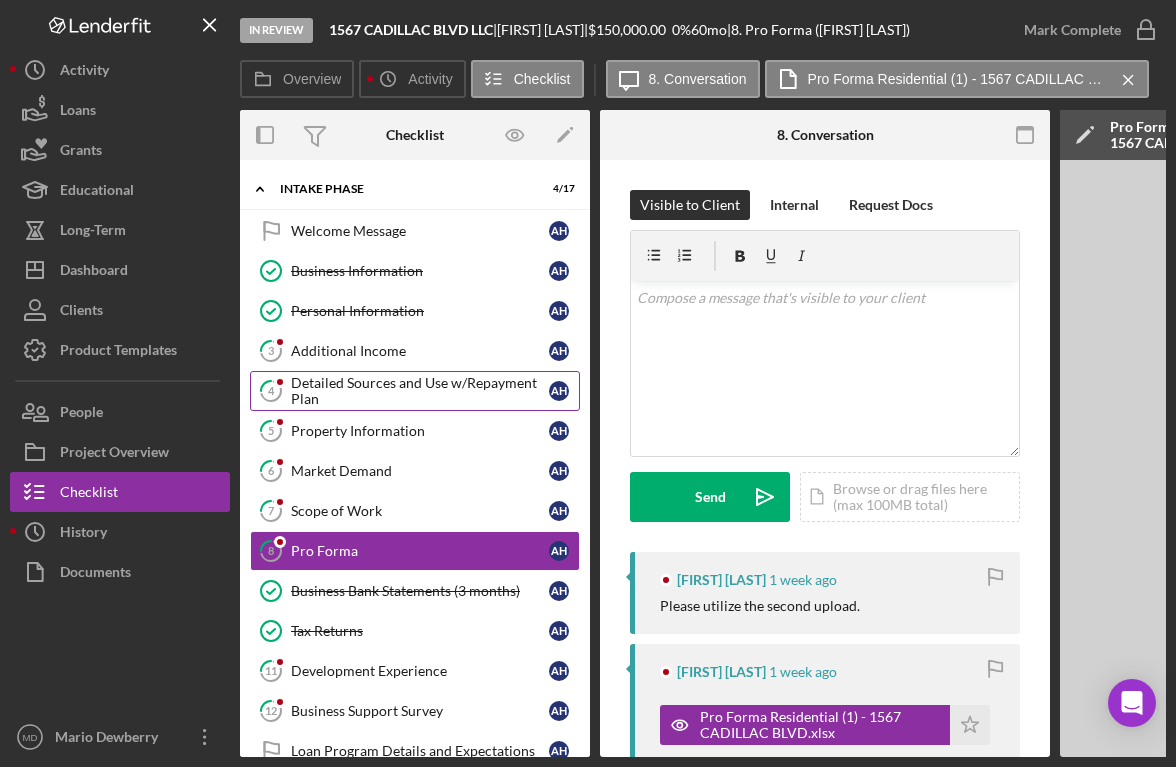 click on "Detailed Sources and Use w/Repayment Plan" at bounding box center (420, 391) 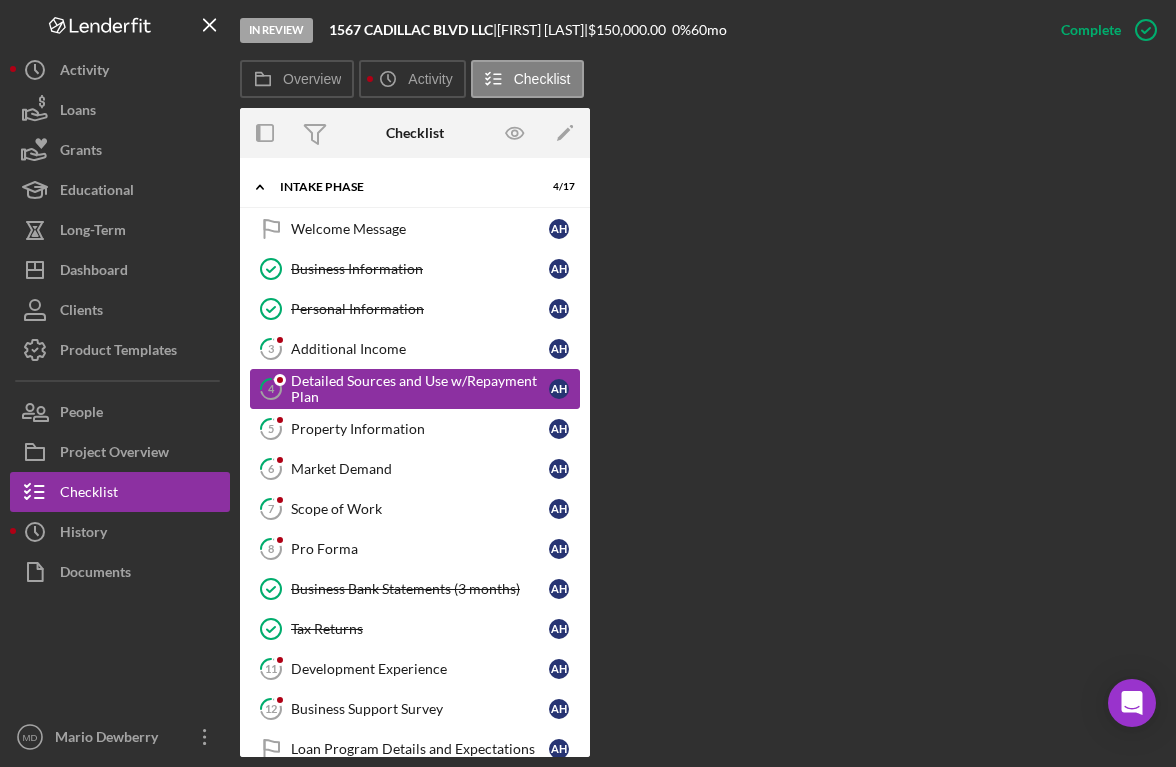 click on "Detailed Sources and Use w/Repayment Plan" at bounding box center [420, 389] 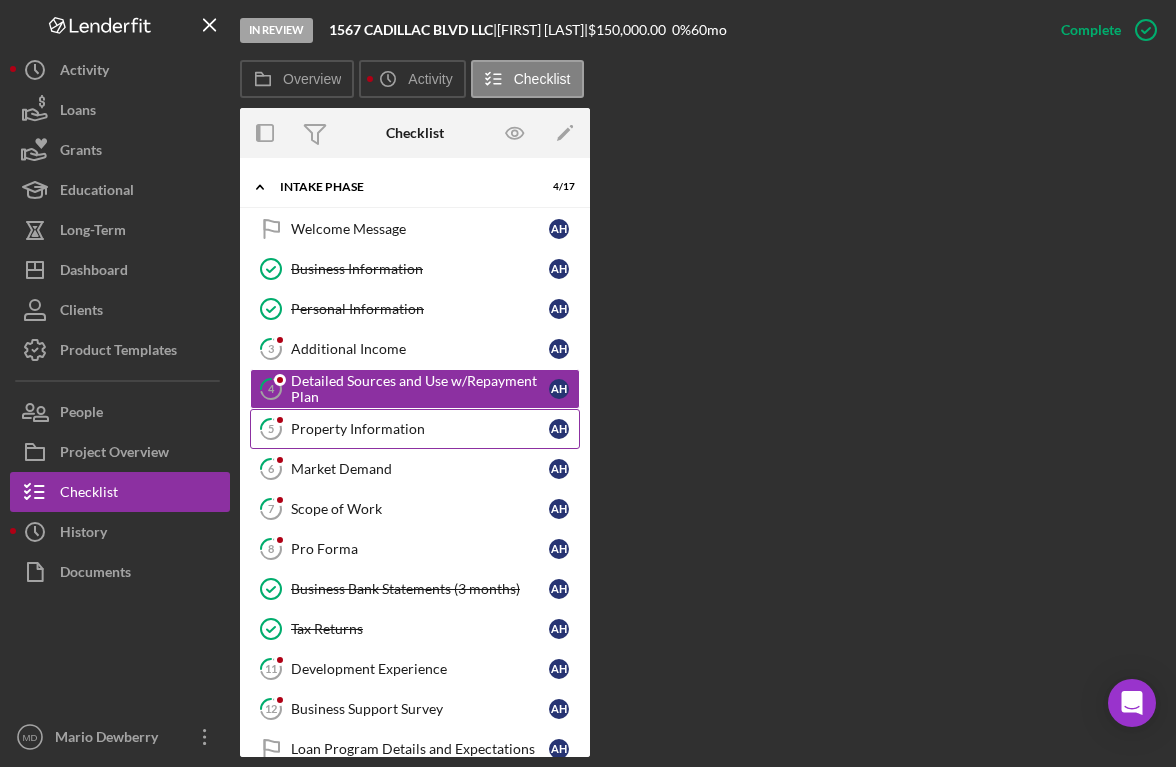 click on "Property Information" at bounding box center [420, 429] 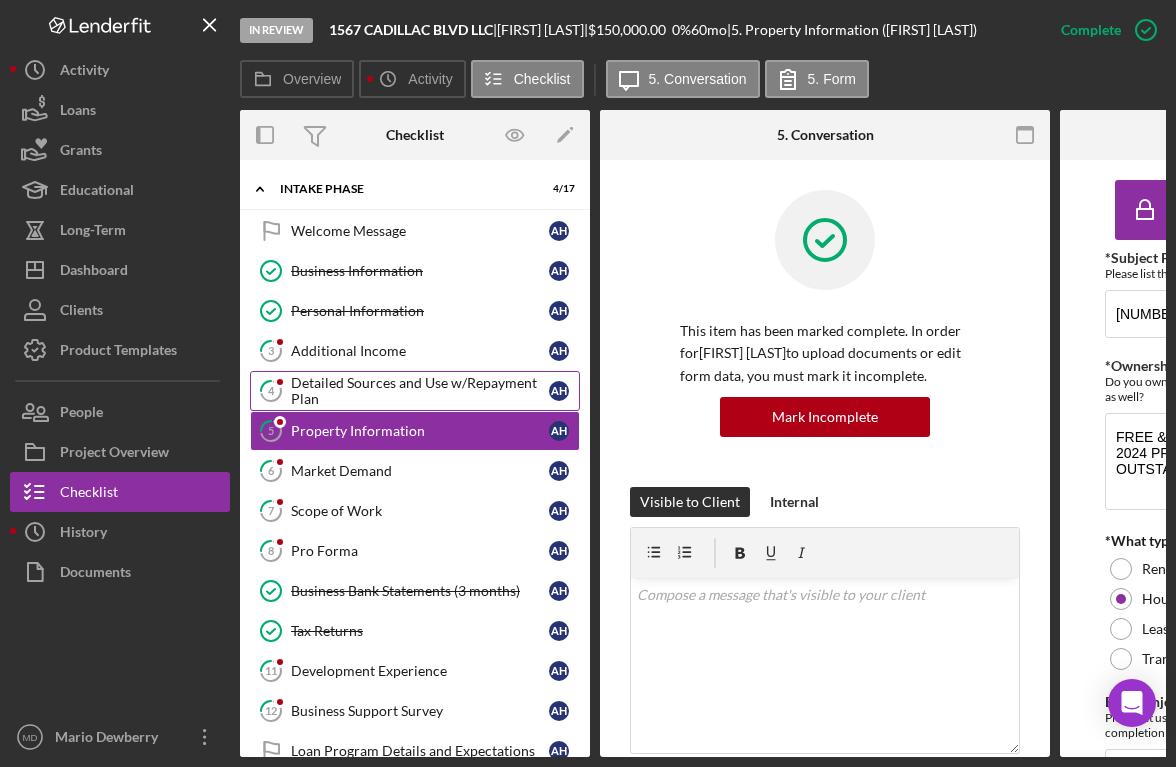 click on "Detailed Sources and Use w/Repayment Plan" at bounding box center (420, 391) 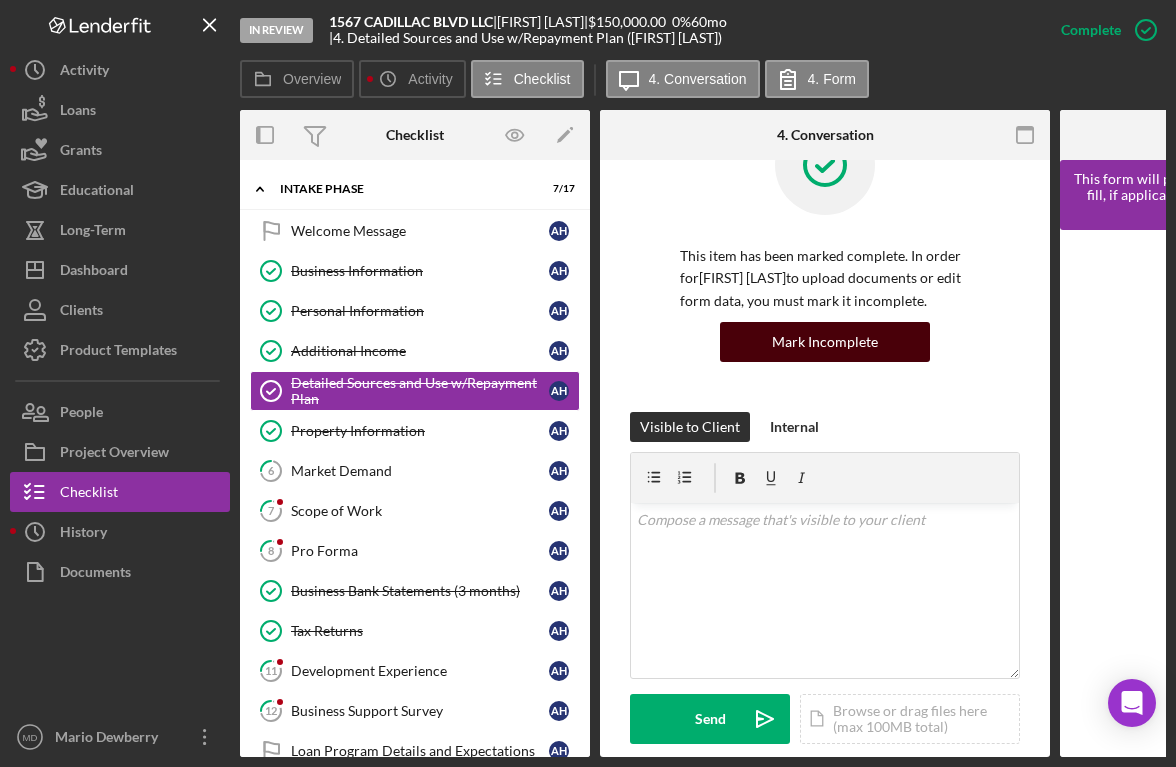 scroll, scrollTop: 76, scrollLeft: 0, axis: vertical 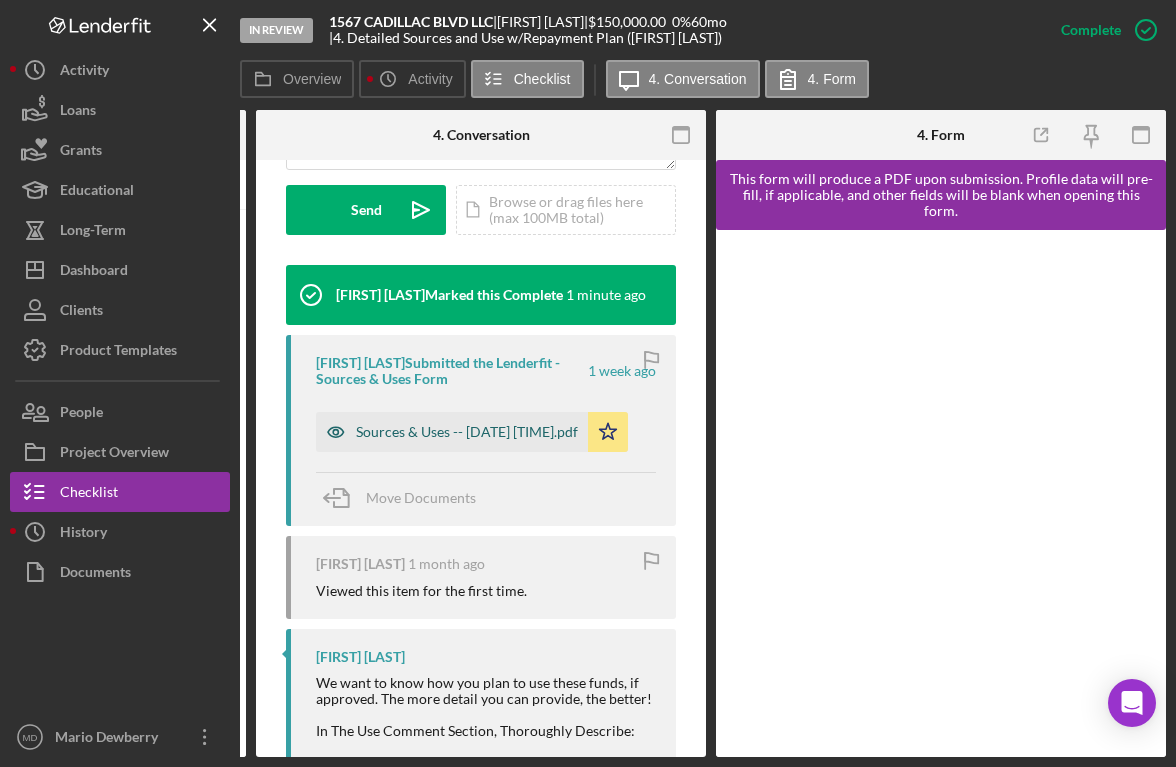 click on "Sources & Uses -- [DATE] [TIME].pdf" at bounding box center [467, 432] 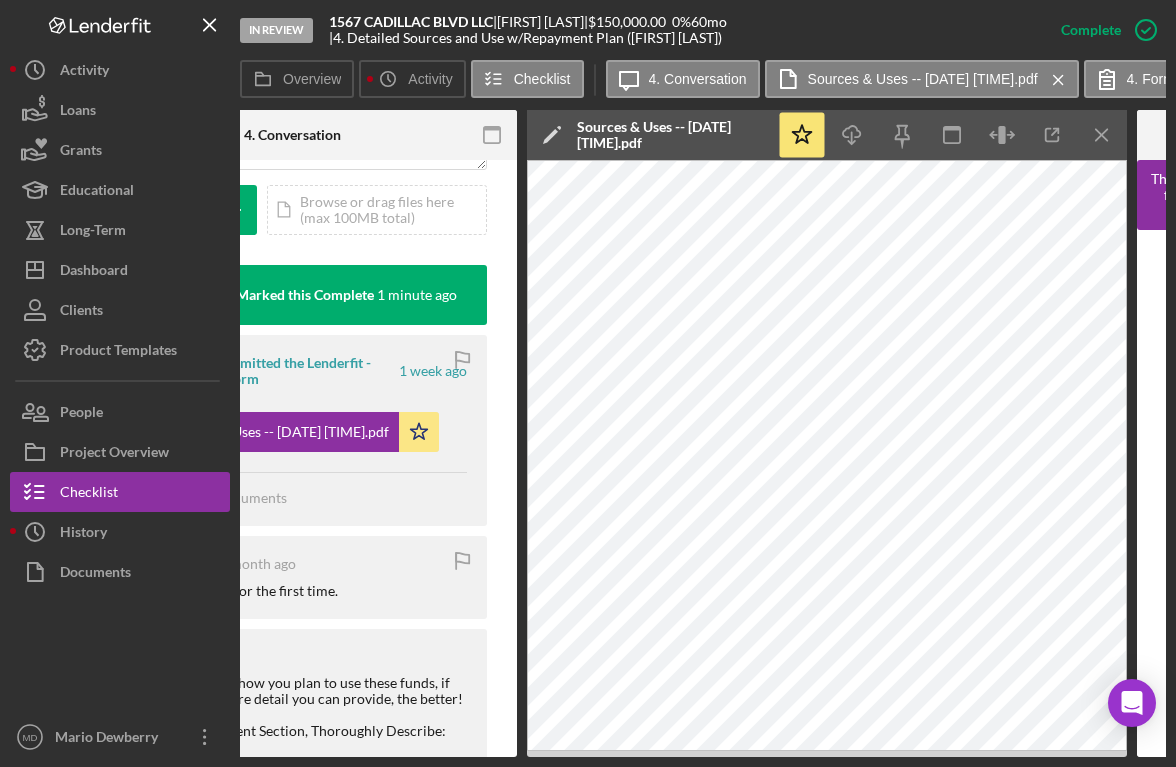 scroll, scrollTop: 0, scrollLeft: 549, axis: horizontal 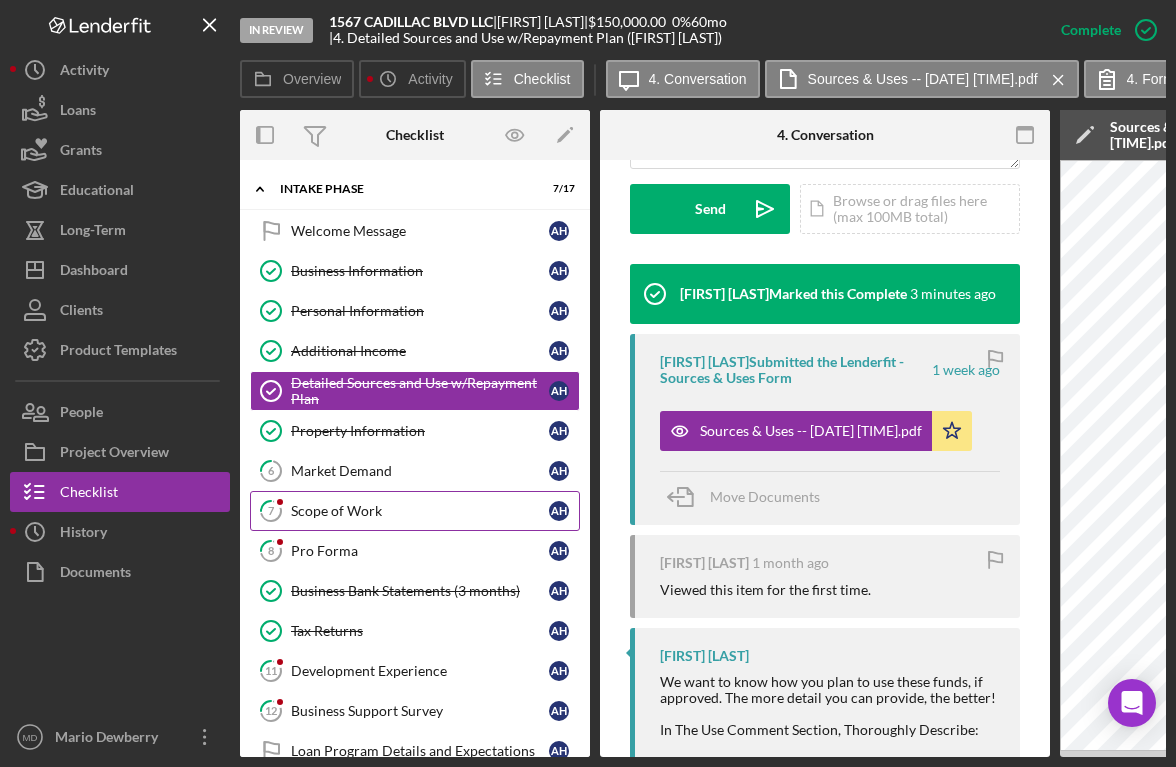 click on "Scope of Work" at bounding box center (420, 511) 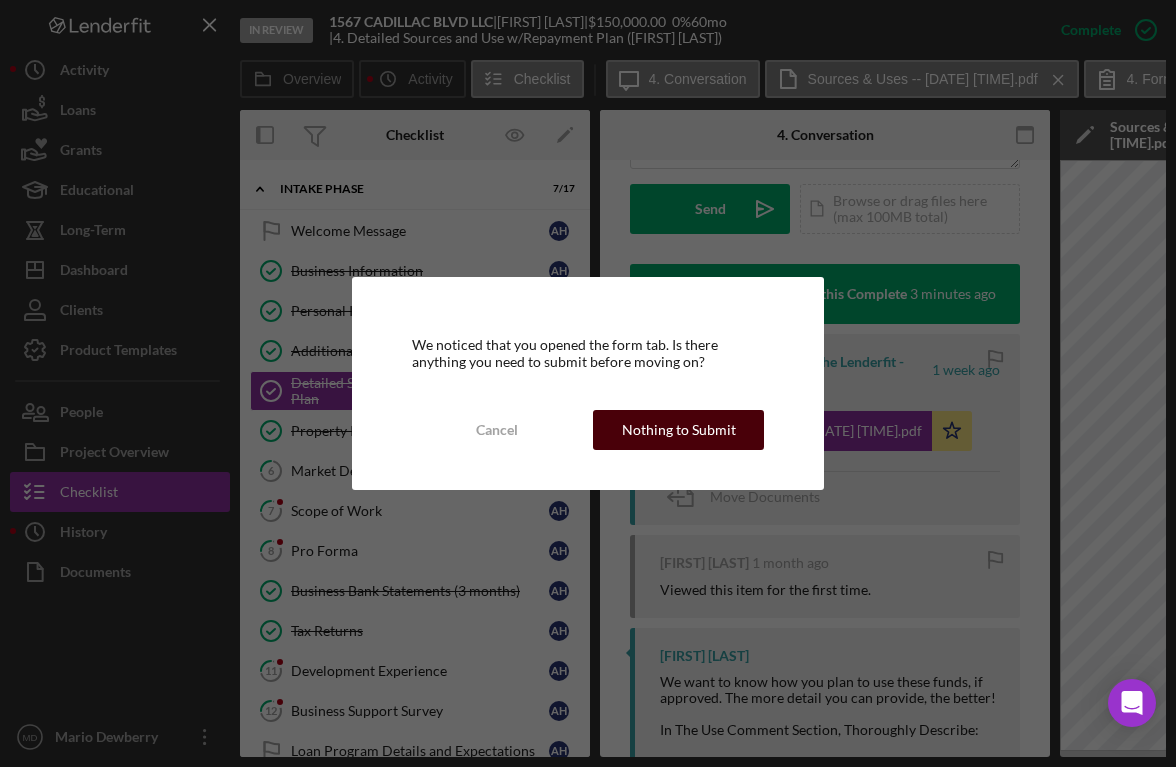 click on "Nothing to Submit" at bounding box center (679, 430) 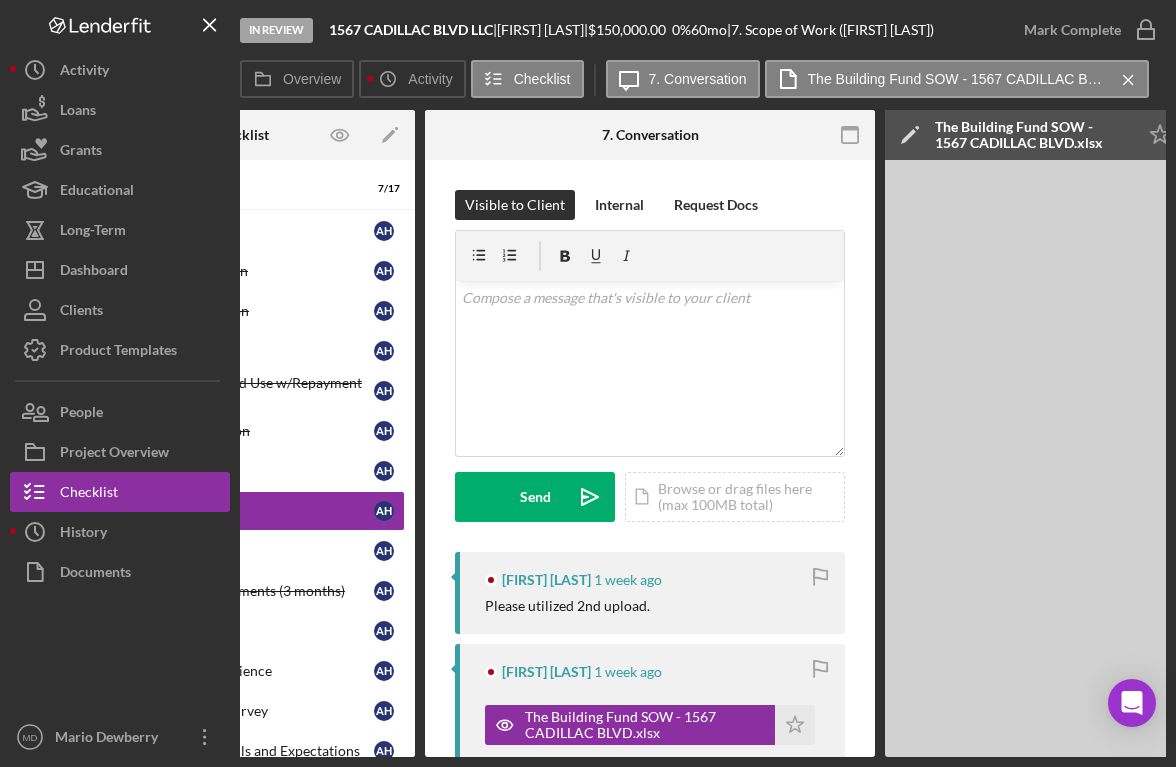 scroll, scrollTop: 0, scrollLeft: 0, axis: both 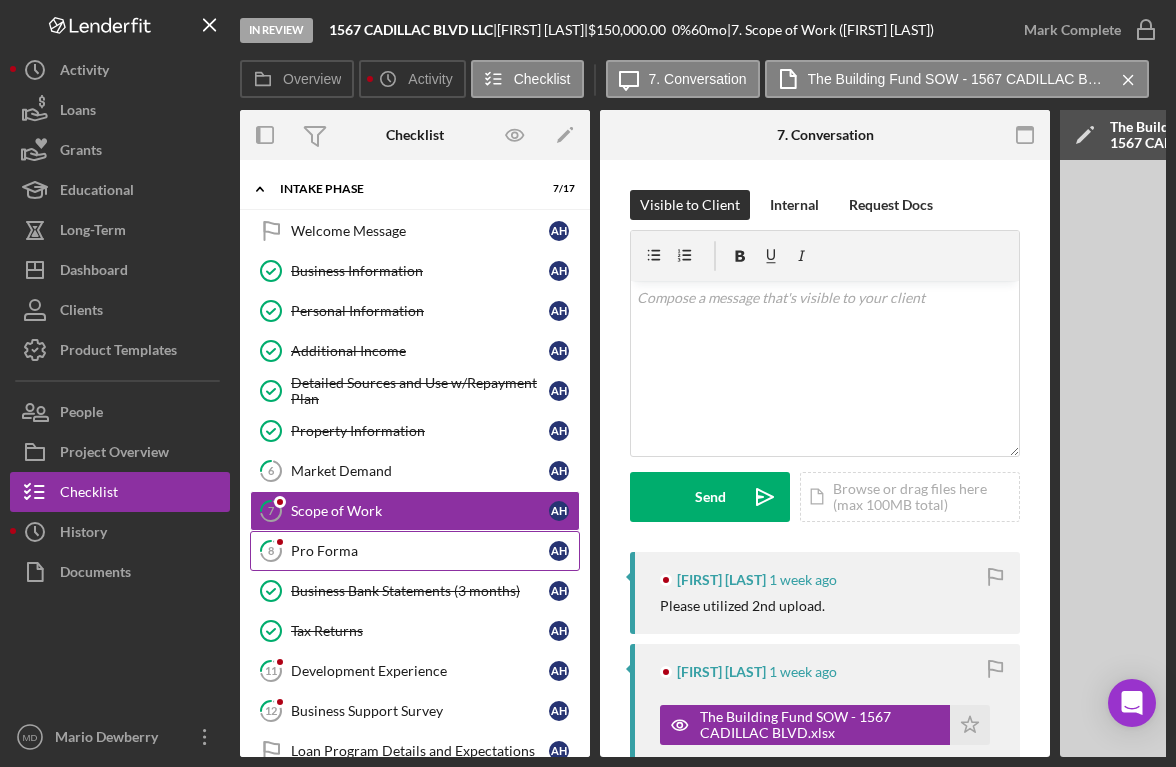 click on "Pro Forma" at bounding box center [420, 551] 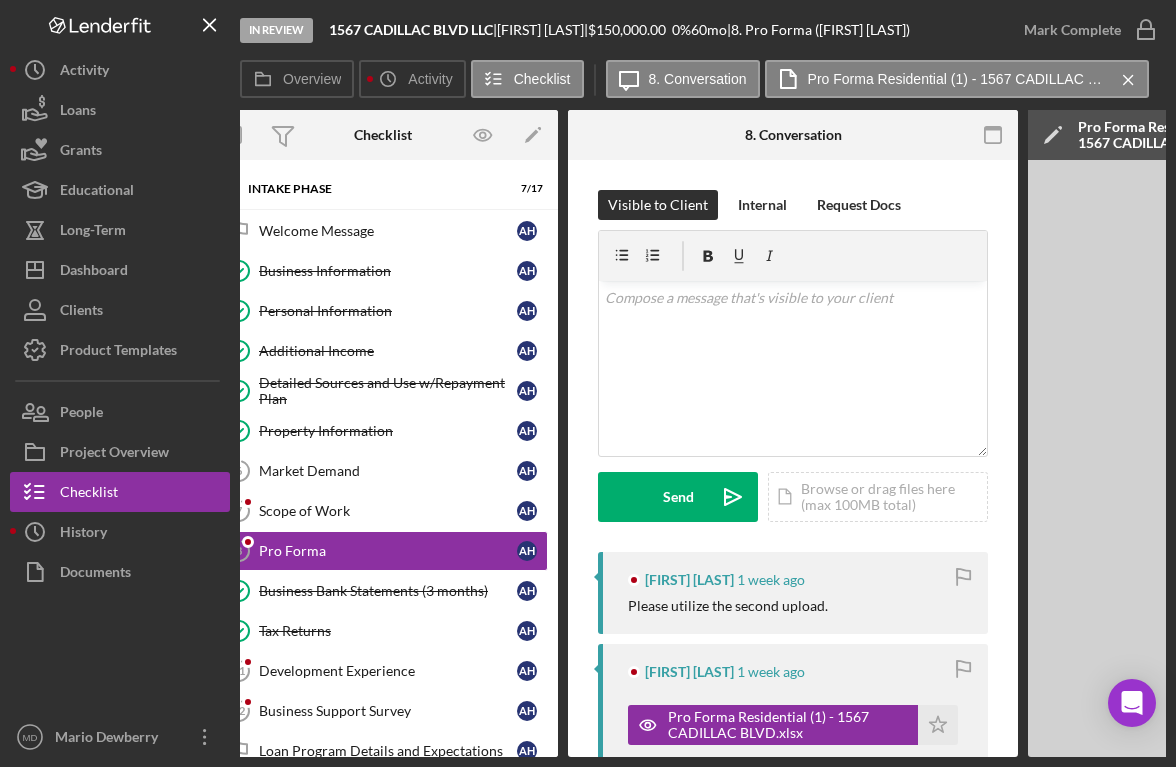 scroll, scrollTop: 0, scrollLeft: 20, axis: horizontal 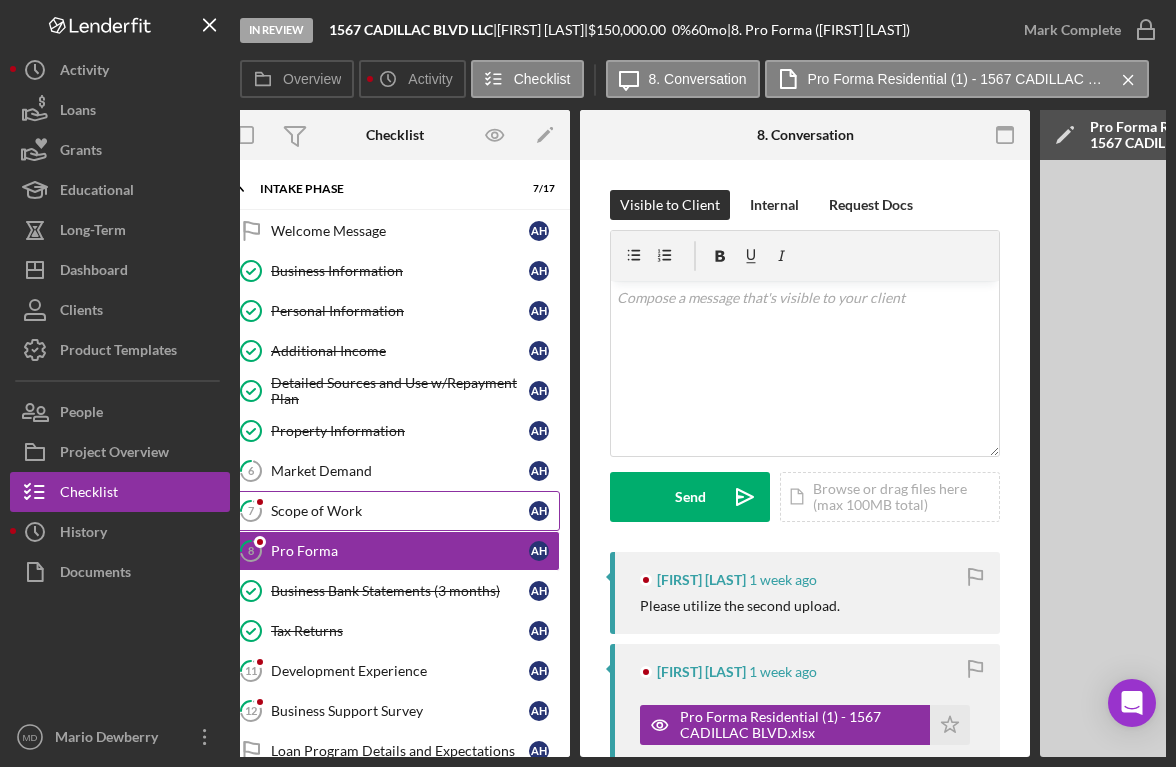 click on "Scope of Work" at bounding box center [400, 511] 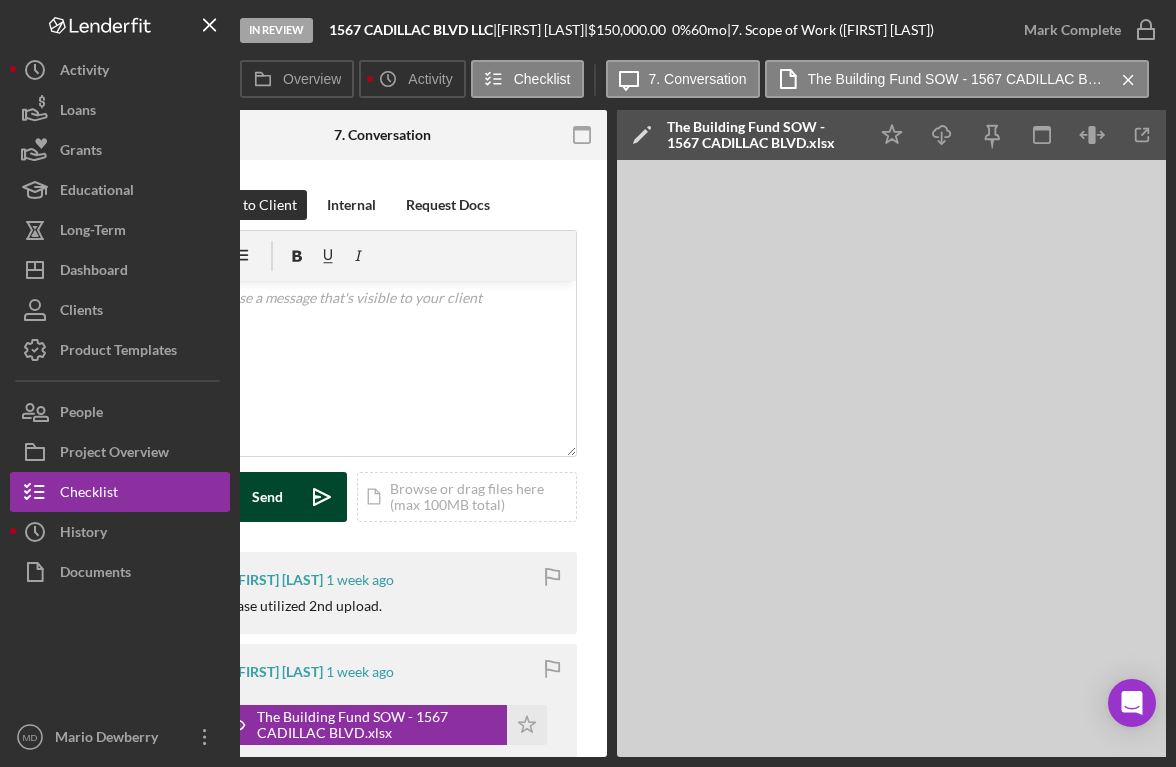 scroll, scrollTop: 0, scrollLeft: 494, axis: horizontal 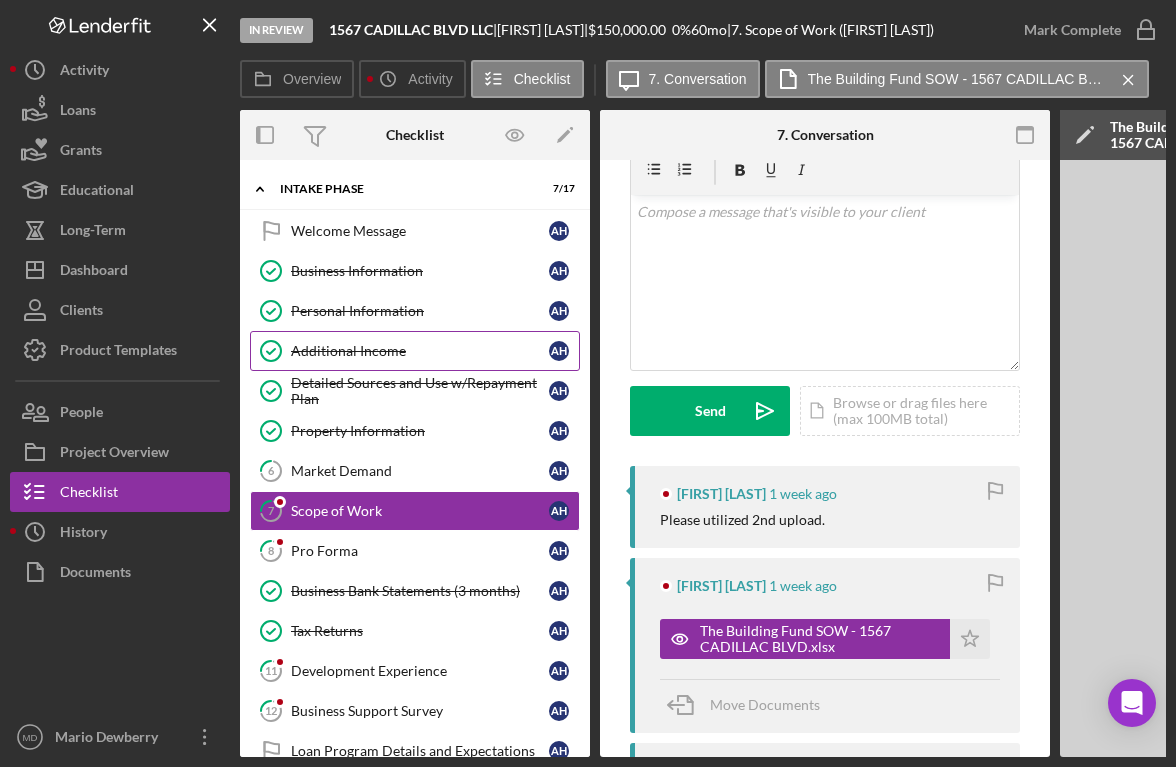 click on "Additional Income" at bounding box center (420, 351) 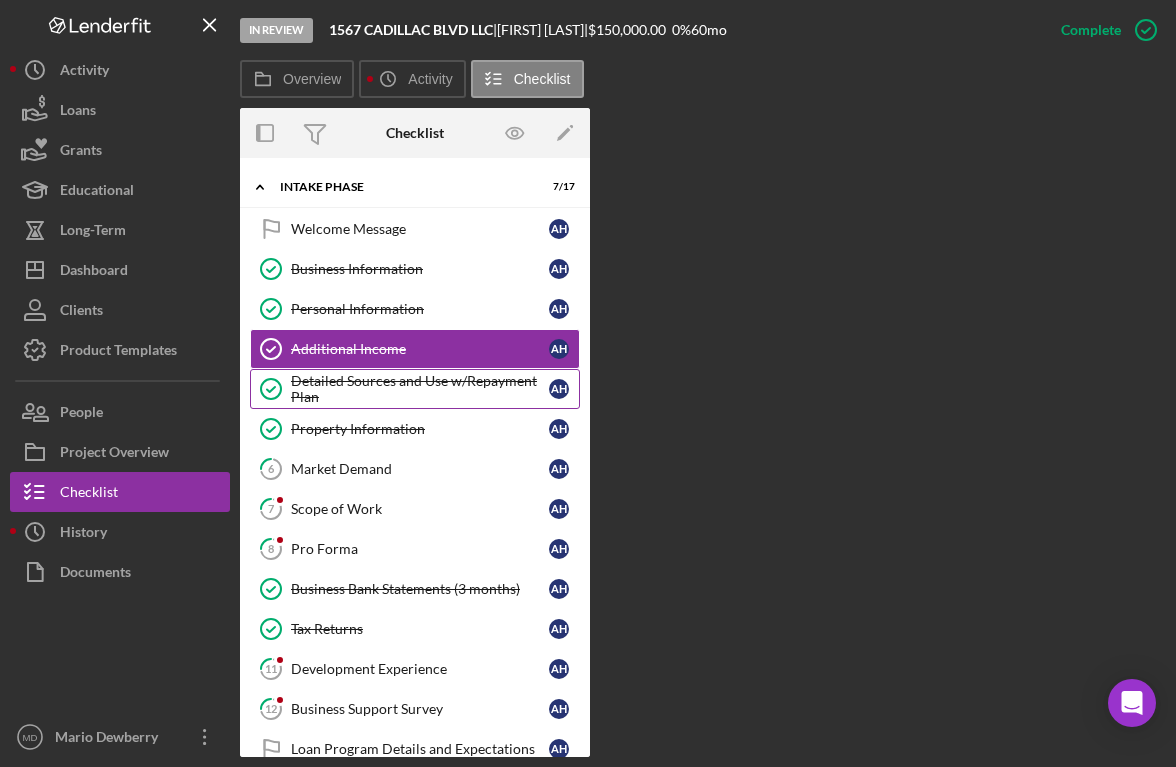 click on "Detailed Sources and Use w/Repayment Plan Detailed Sources and Use w/Repayment Plan [FIRST] [LAST]" at bounding box center [415, 389] 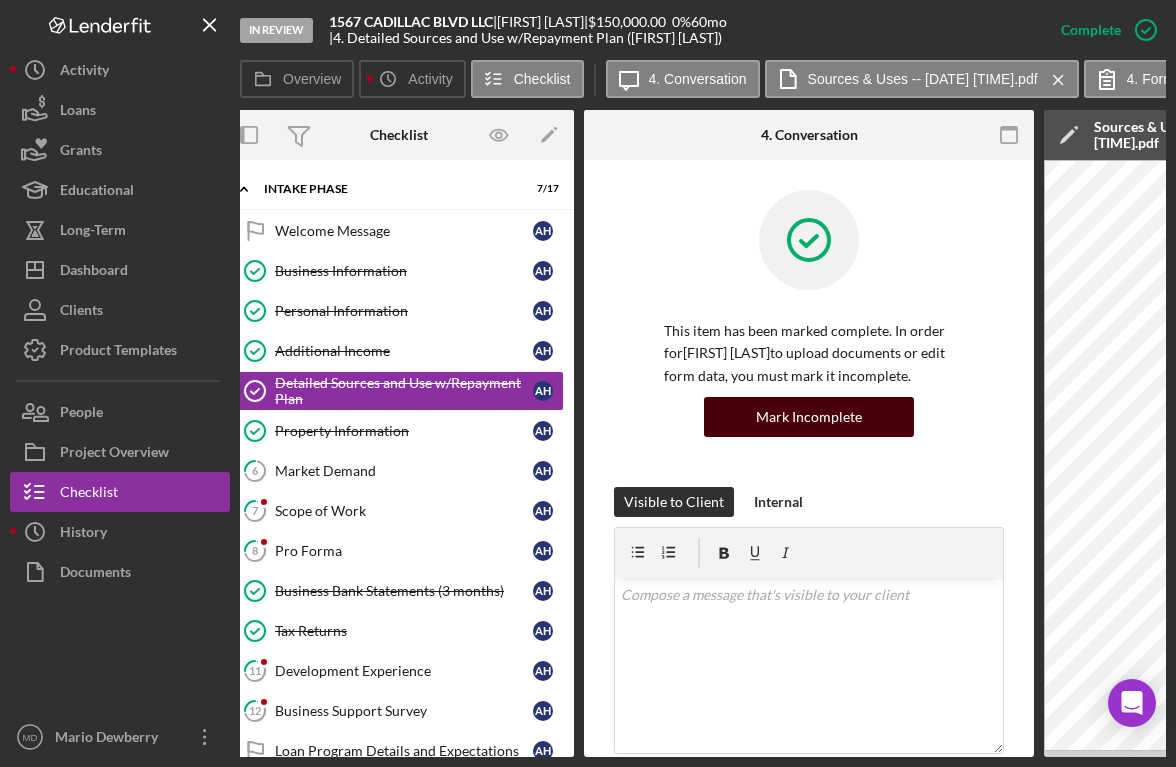 scroll, scrollTop: 0, scrollLeft: 0, axis: both 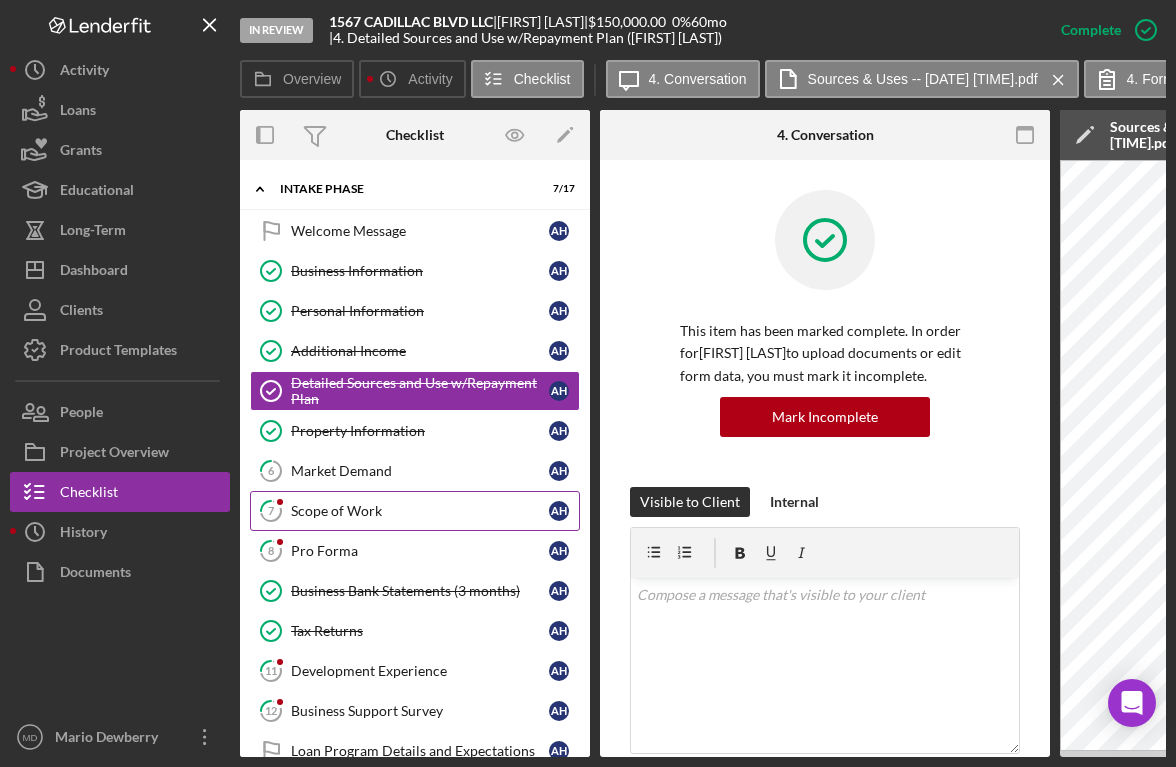click on "7 Scope of Work [FIRST] [LAST]" at bounding box center (415, 511) 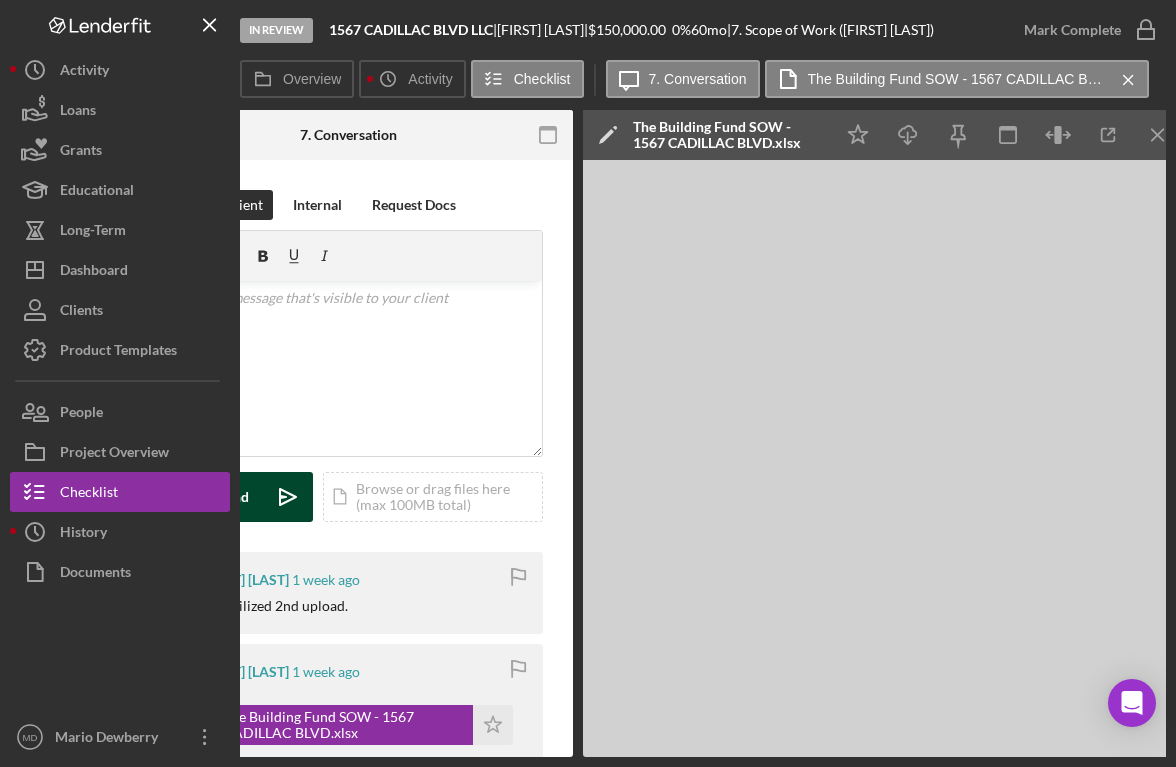 scroll, scrollTop: 0, scrollLeft: 494, axis: horizontal 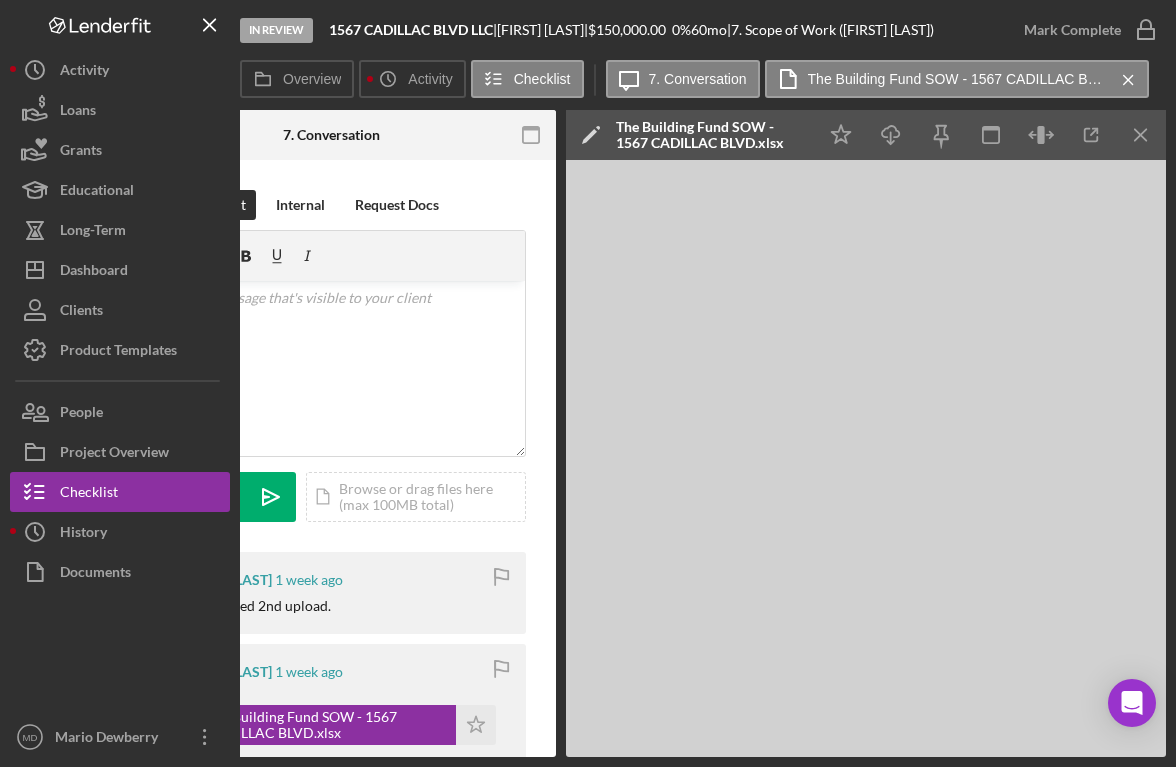 click on "Visible to Client Internal Request Docs v Color teal Color pink Remove color Add row above Add row below Add column before Add column after Merge cells Split cells Remove column Remove row Remove table Send Icon/icon-invite-send Icon/Document Browse or drag files here (max 100MB total) Tap to choose files or take a photo Cancel Send Icon/icon-invite-send" at bounding box center [331, 371] 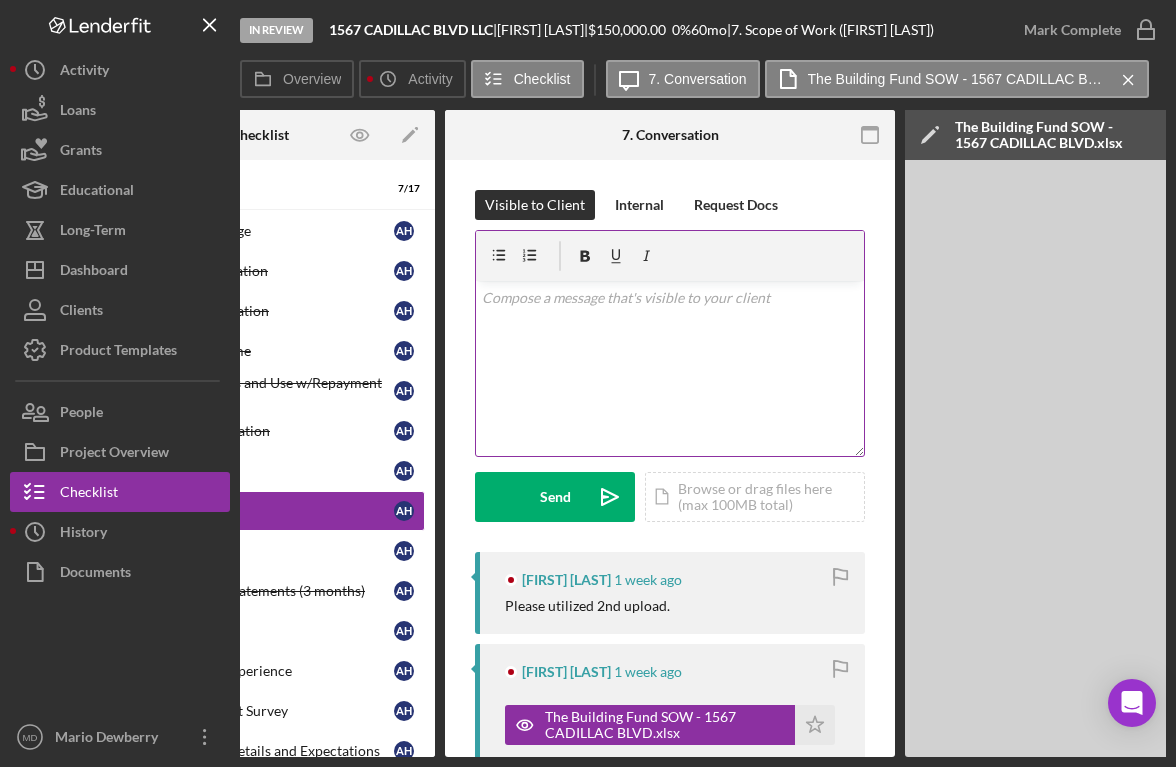 scroll, scrollTop: 0, scrollLeft: 0, axis: both 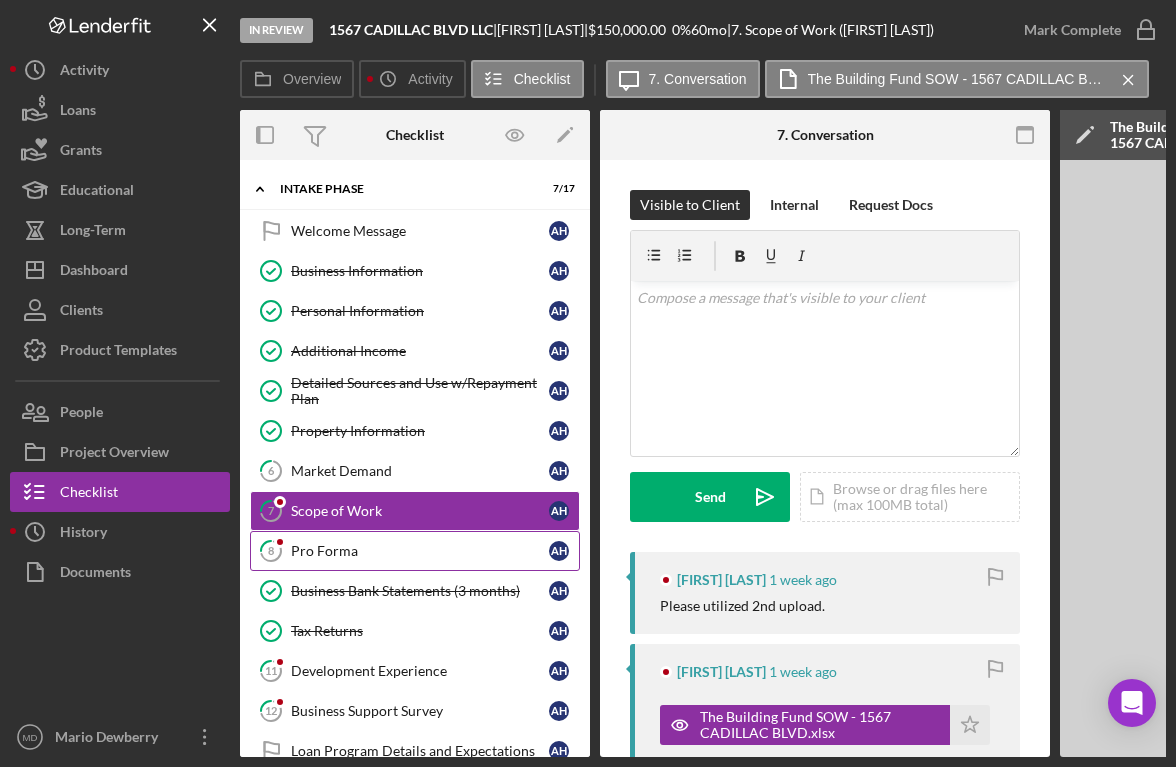 click on "Pro Forma" at bounding box center [420, 551] 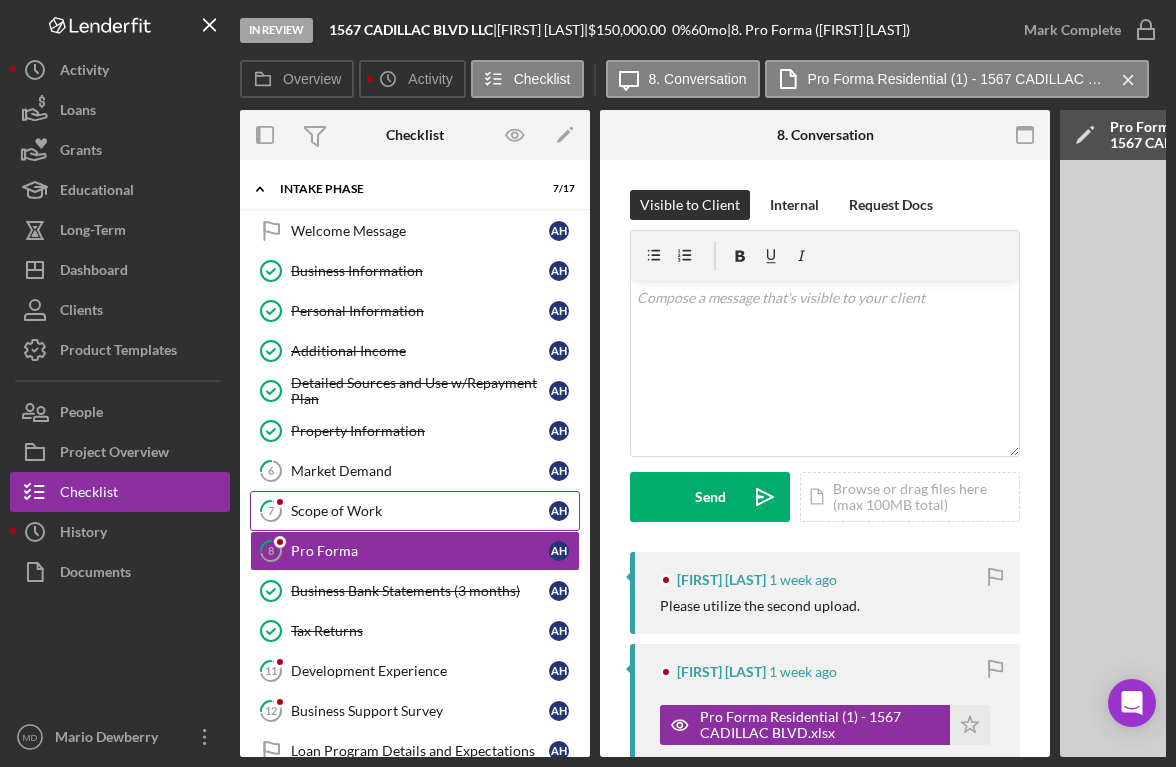 click on "Scope of Work" at bounding box center (420, 511) 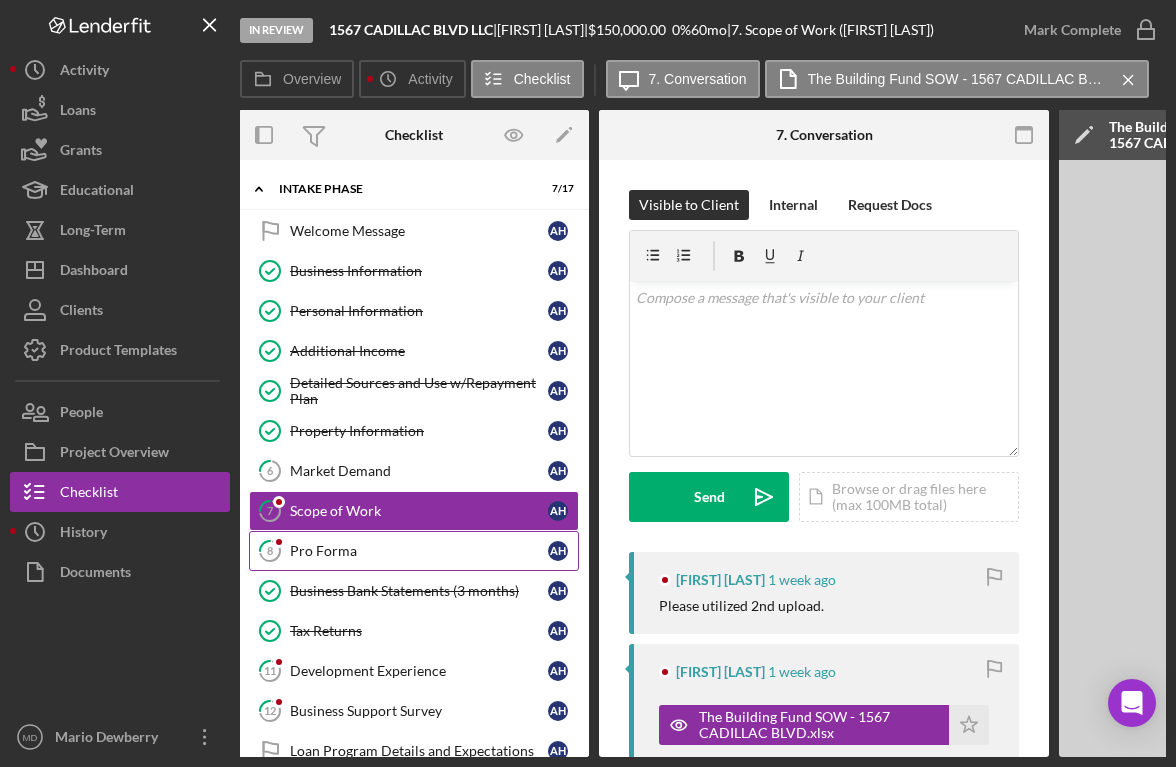 scroll, scrollTop: 0, scrollLeft: 0, axis: both 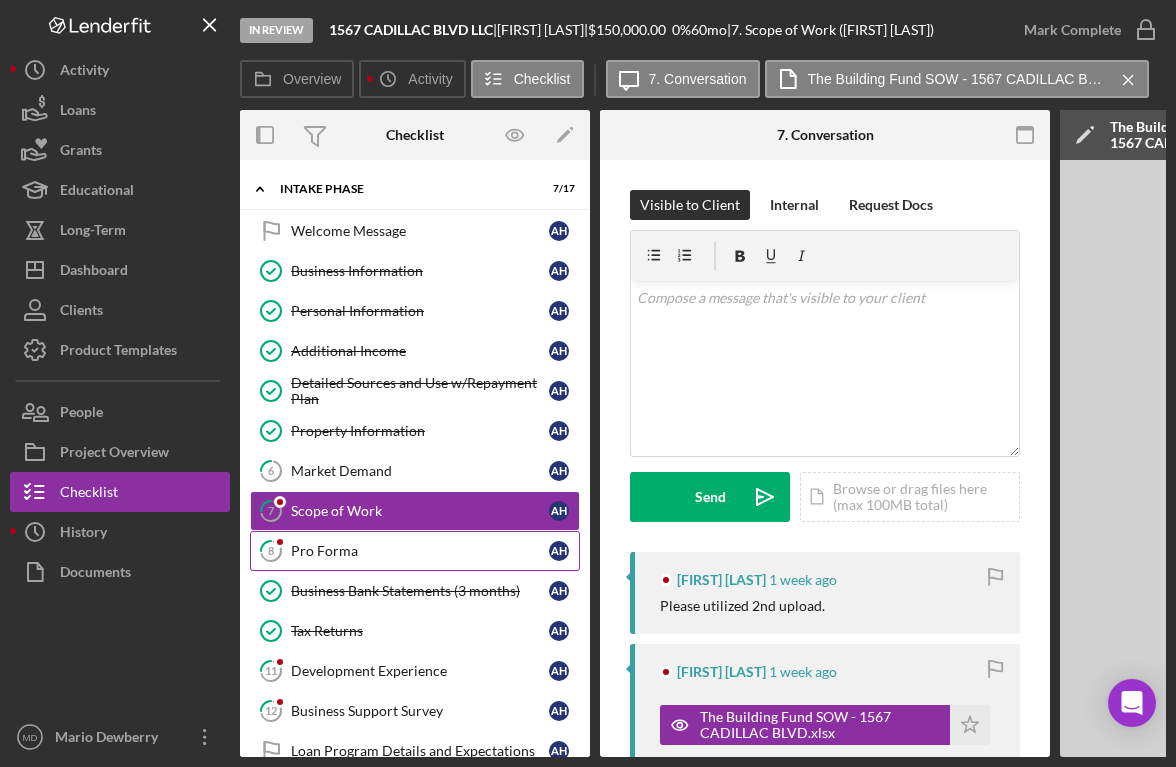 click on "Pro Forma" at bounding box center [420, 551] 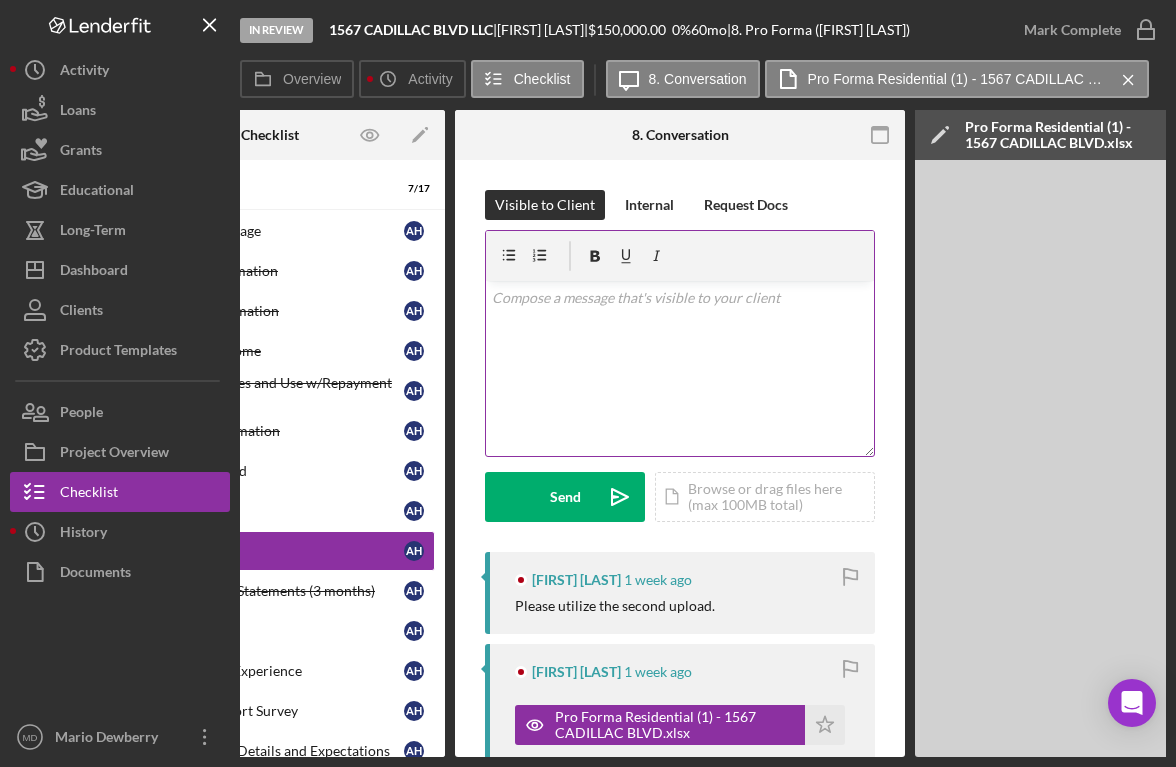 scroll, scrollTop: 0, scrollLeft: 494, axis: horizontal 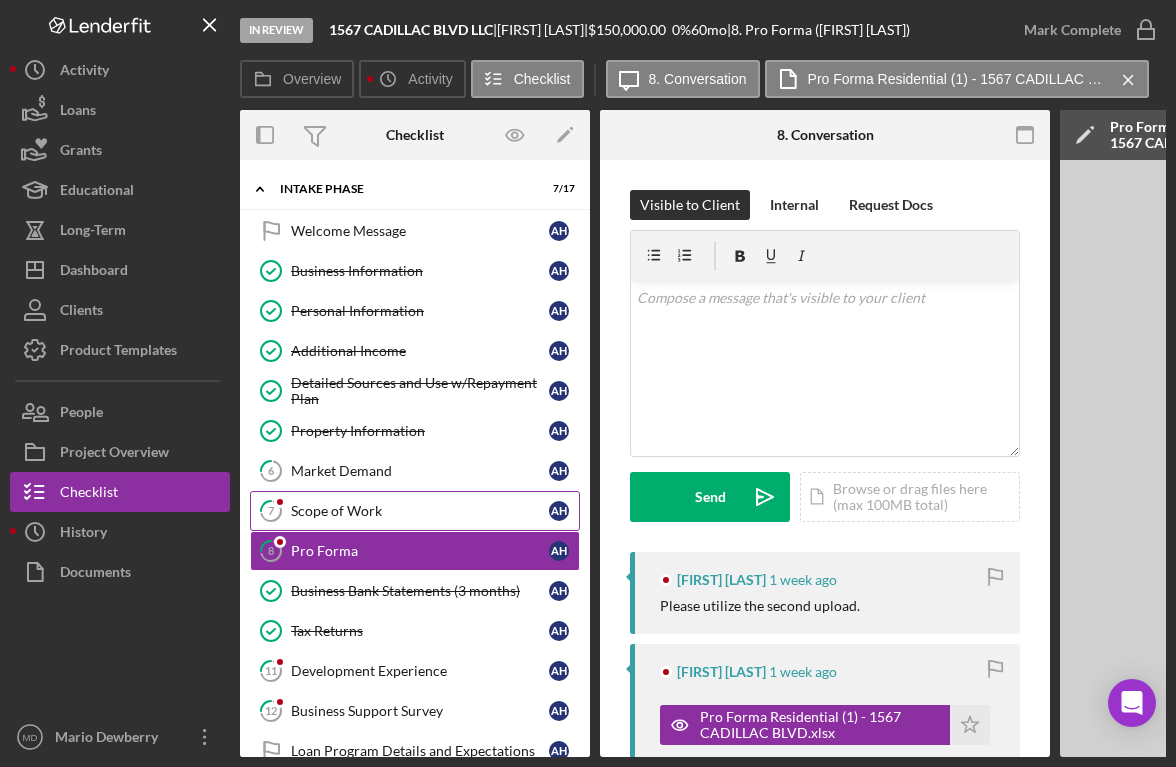 click on "Scope of Work" at bounding box center (420, 511) 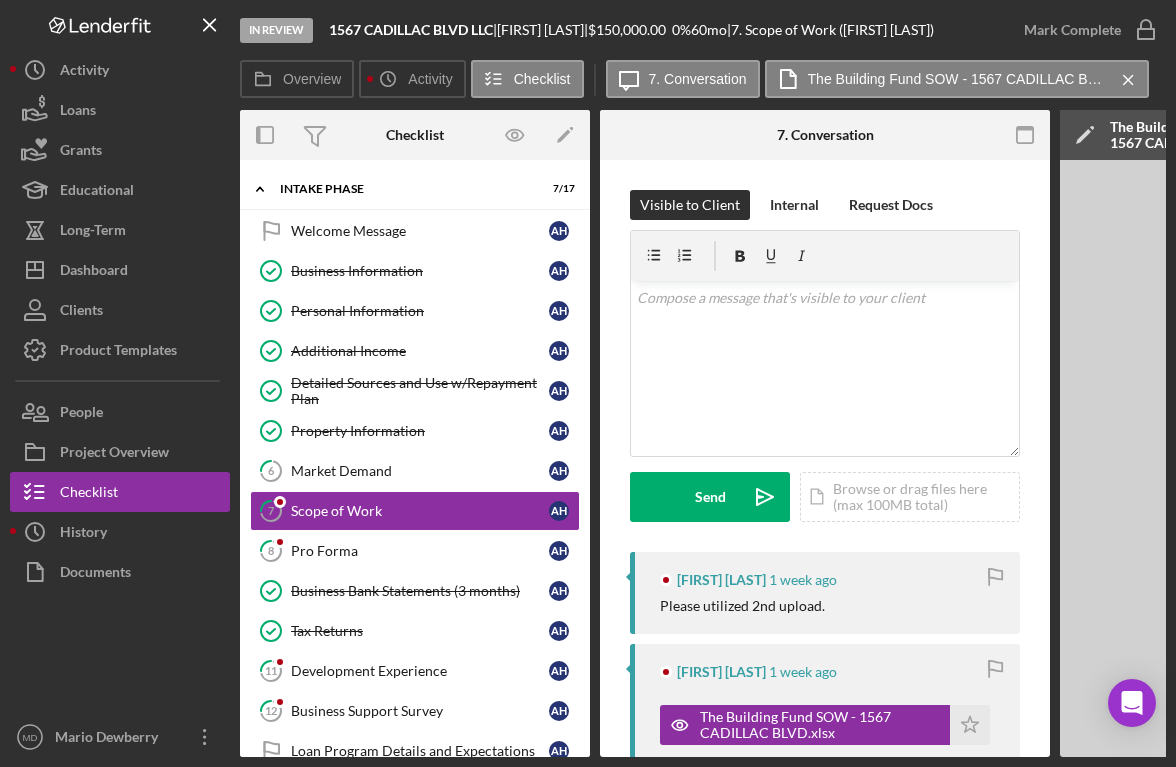 scroll, scrollTop: 0, scrollLeft: 494, axis: horizontal 